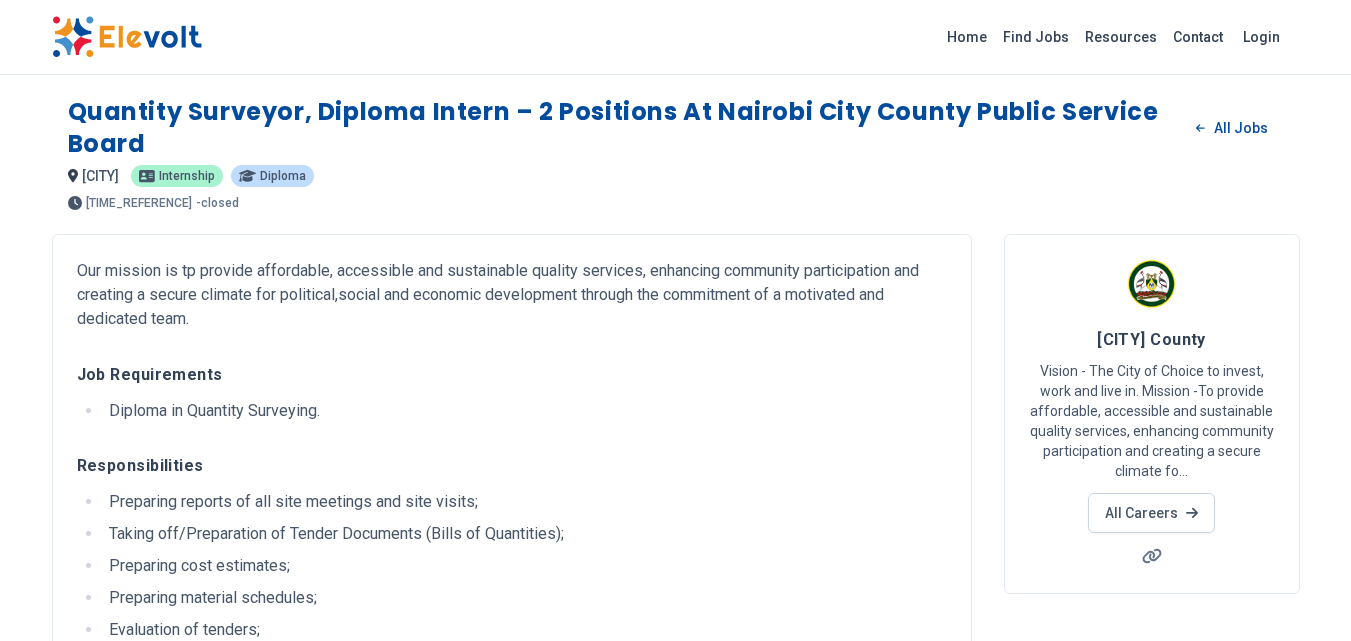 scroll, scrollTop: 0, scrollLeft: 0, axis: both 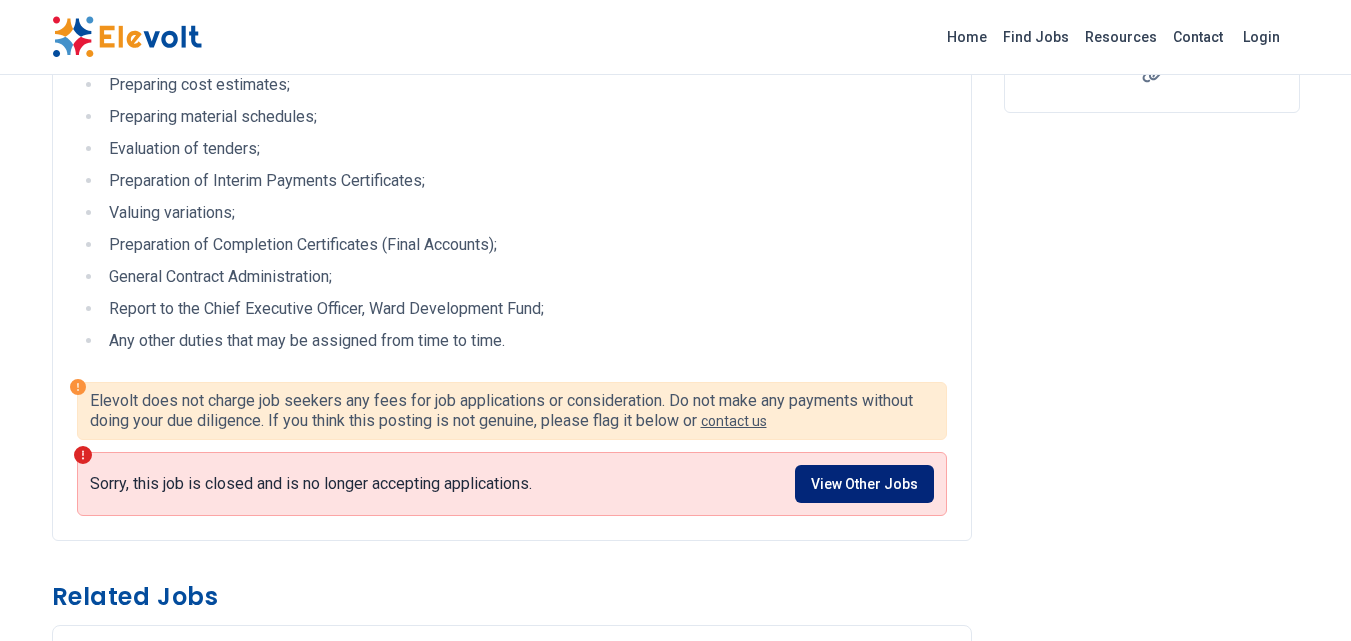 click on "View Other Jobs" at bounding box center (864, 484) 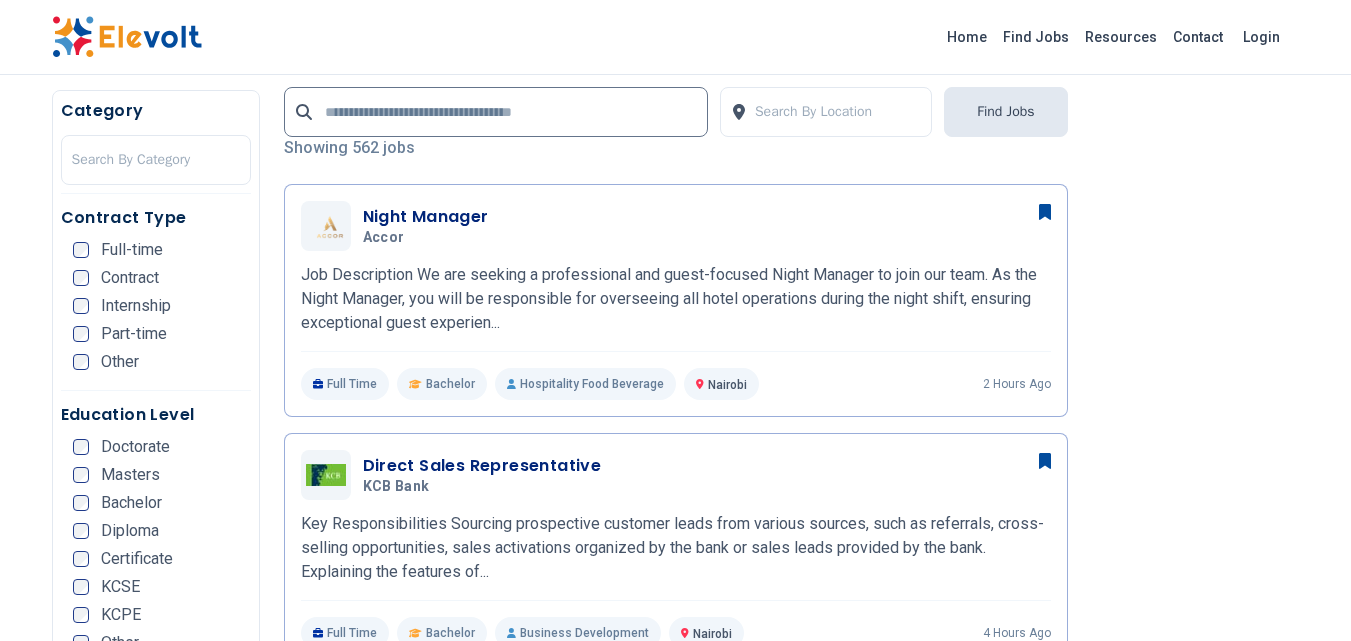 scroll, scrollTop: 0, scrollLeft: 0, axis: both 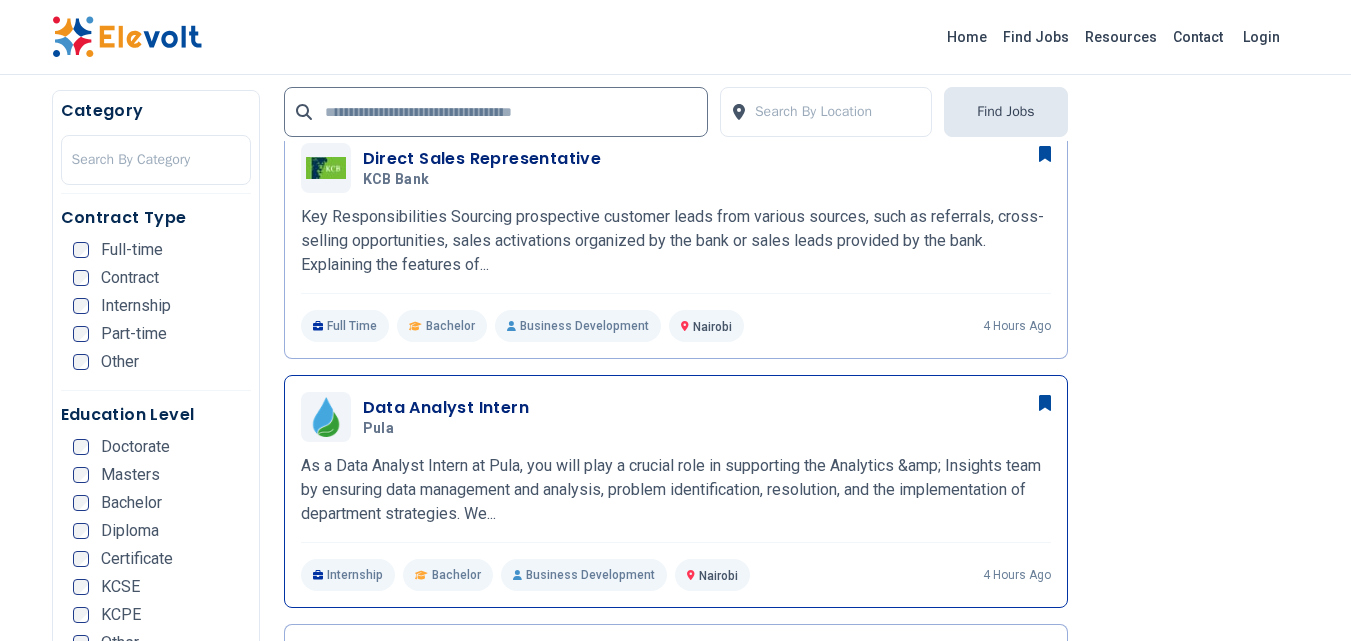click at bounding box center (326, 417) 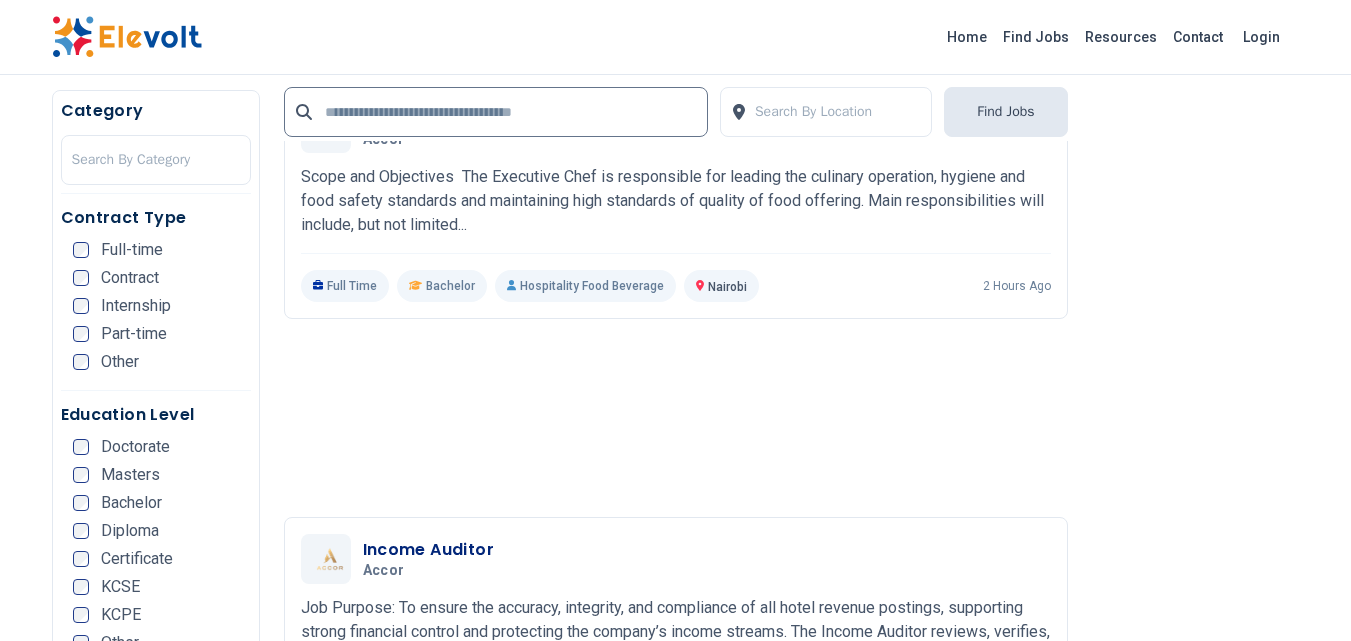 scroll, scrollTop: 4008, scrollLeft: 0, axis: vertical 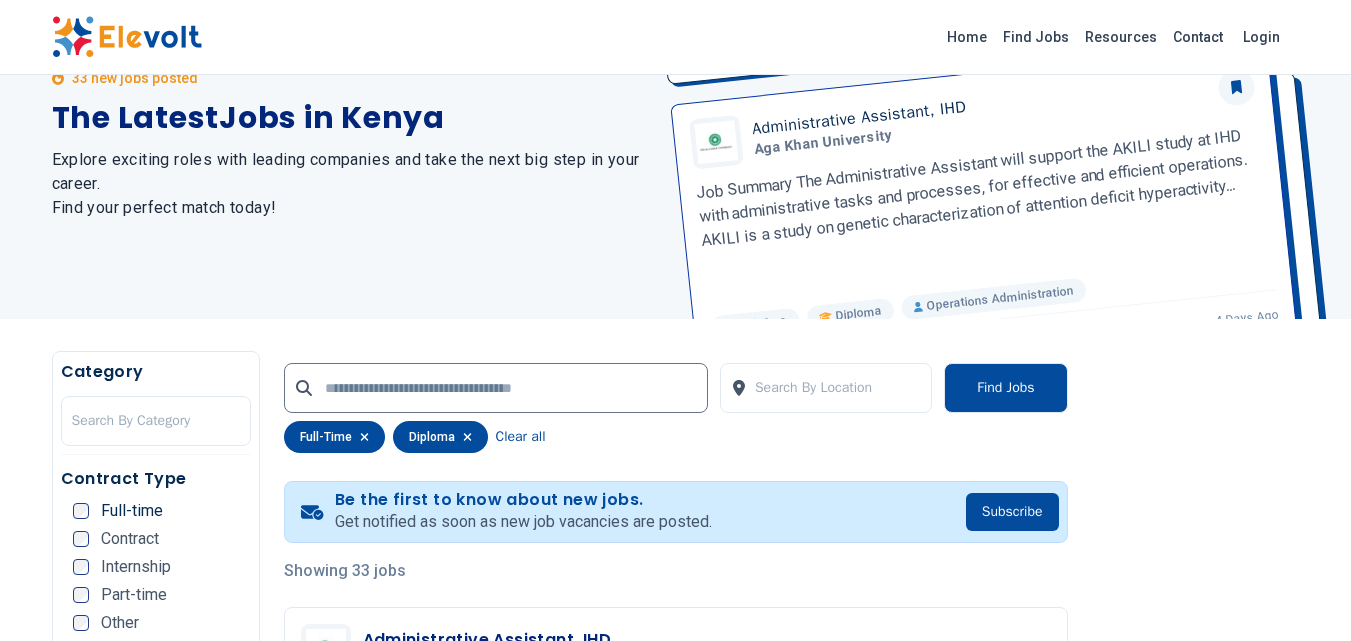 click on "Be the first to know about new jobs. Get notified as soon as new job vacancies are posted. Subscribe" at bounding box center (676, 512) 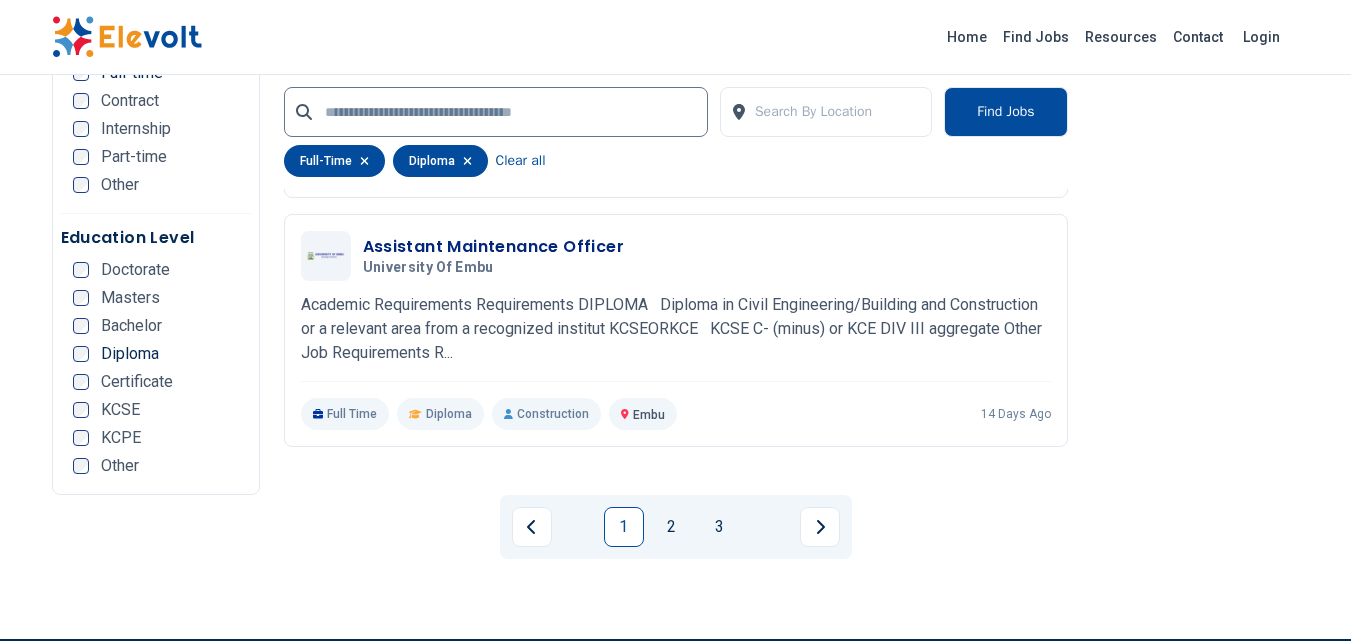 scroll, scrollTop: 4243, scrollLeft: 0, axis: vertical 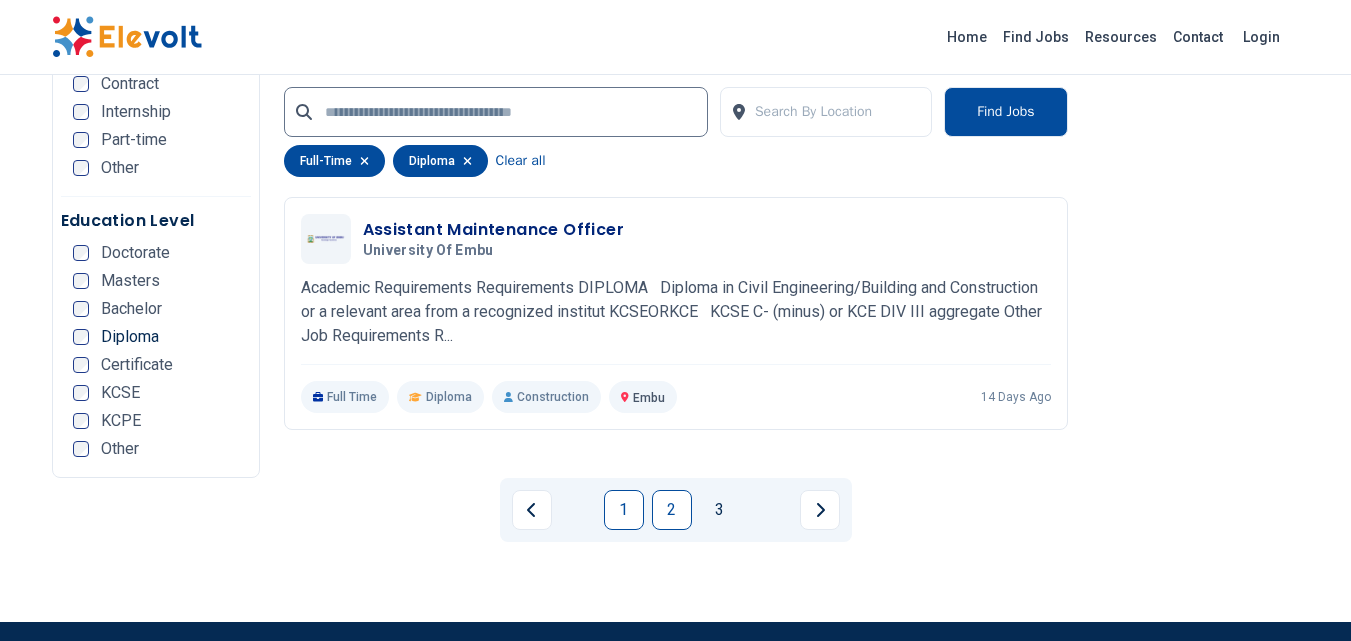 click on "2" at bounding box center [672, 510] 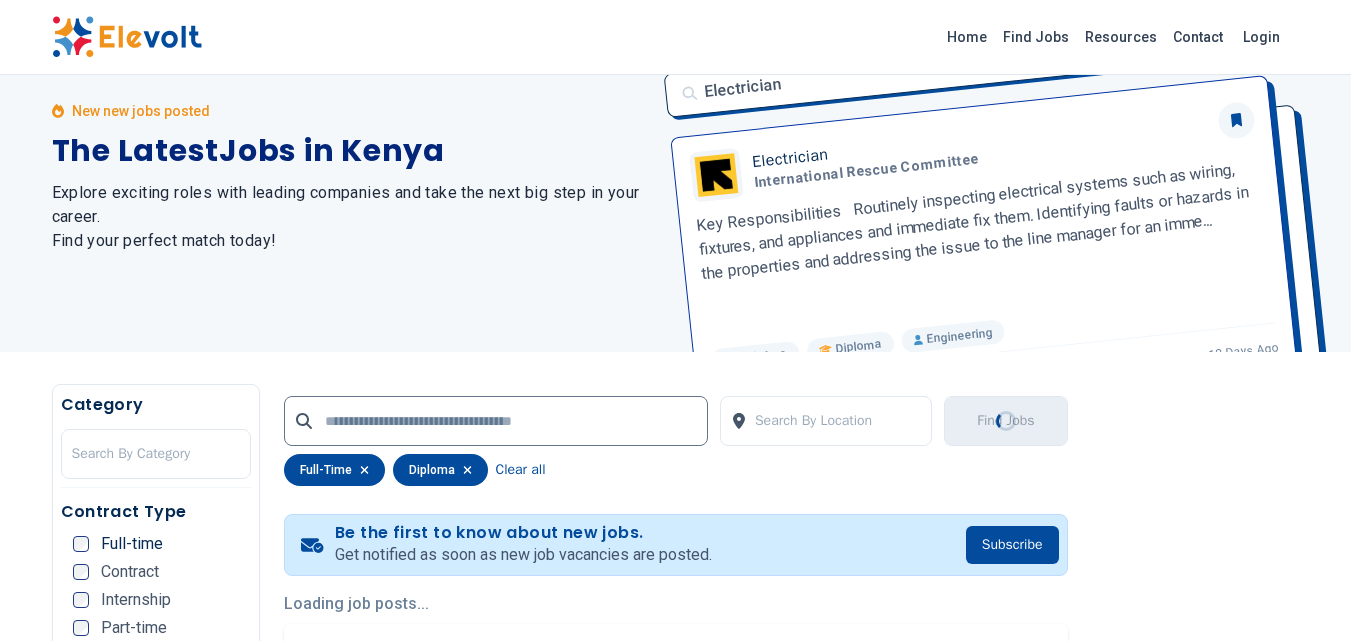 scroll, scrollTop: 0, scrollLeft: 0, axis: both 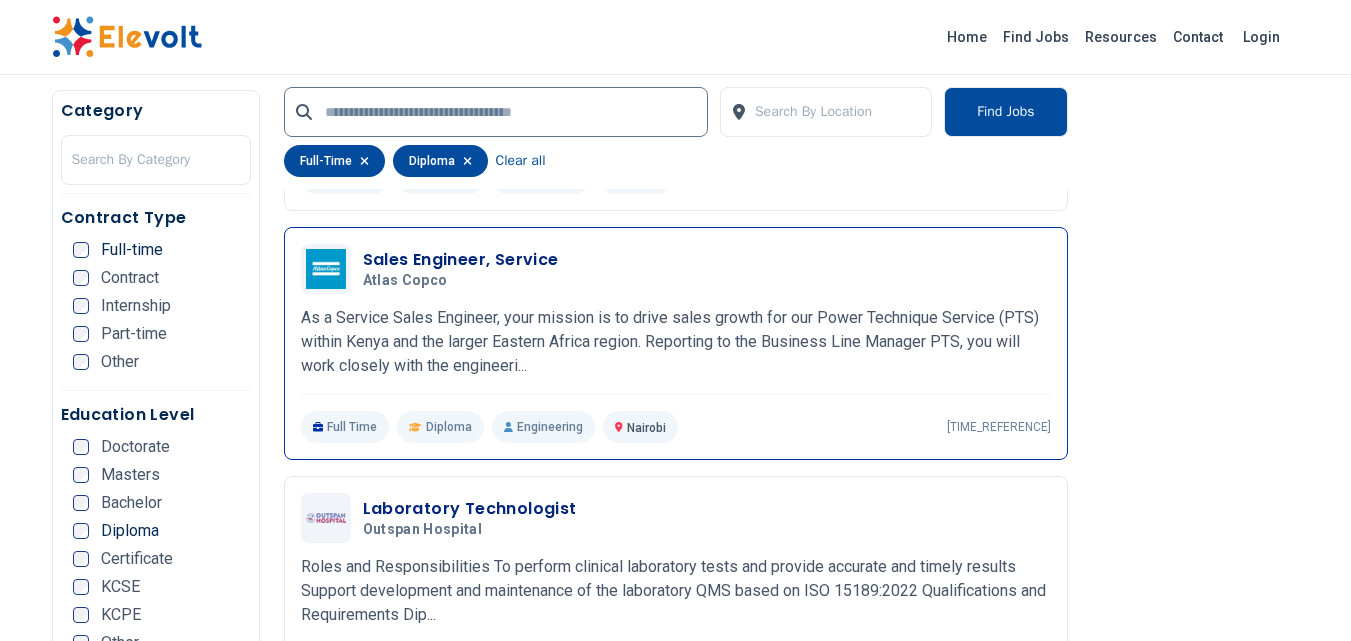 click on "Sales Engineer, Service Atlas Copco [DATE] [DATE]" at bounding box center (707, 269) 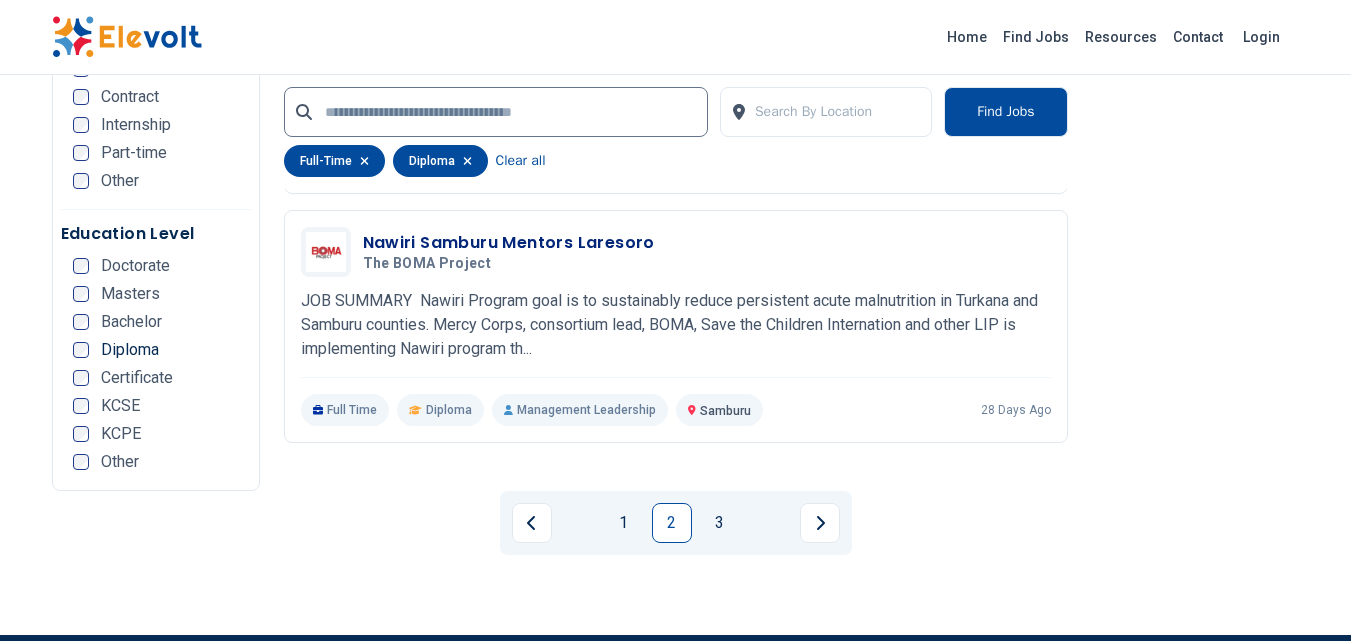 scroll, scrollTop: 4453, scrollLeft: 0, axis: vertical 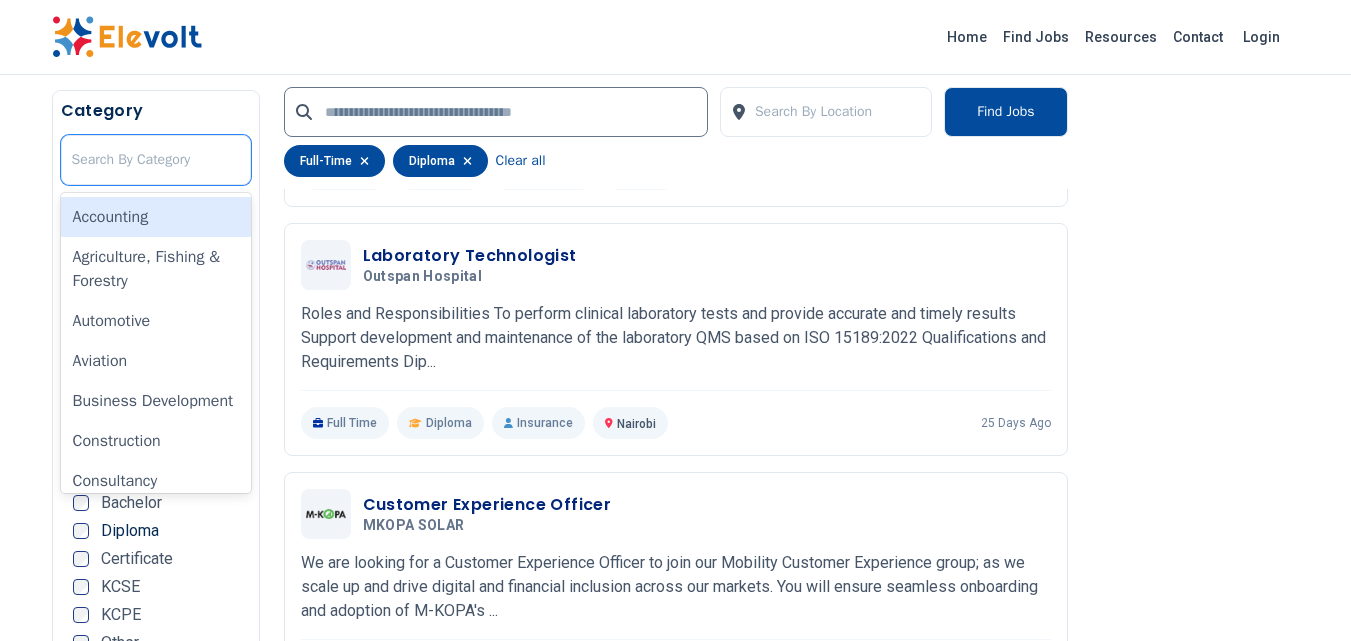 click on "Construction" at bounding box center (156, 441) 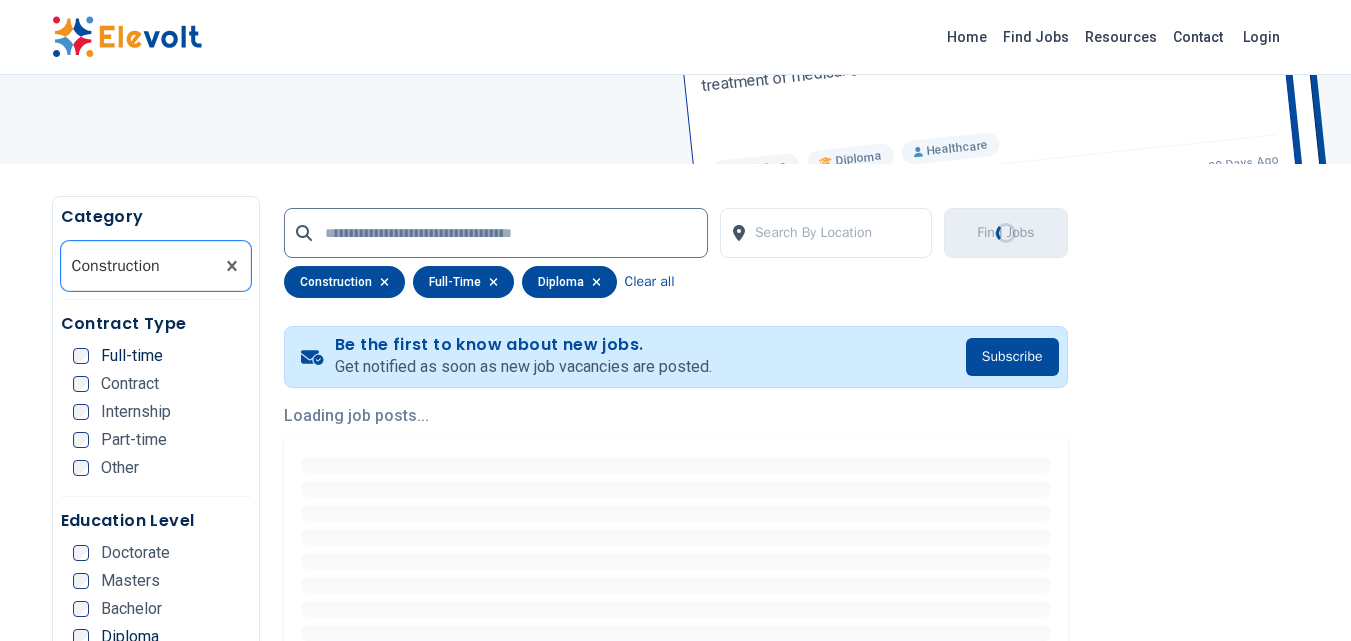 scroll, scrollTop: 0, scrollLeft: 0, axis: both 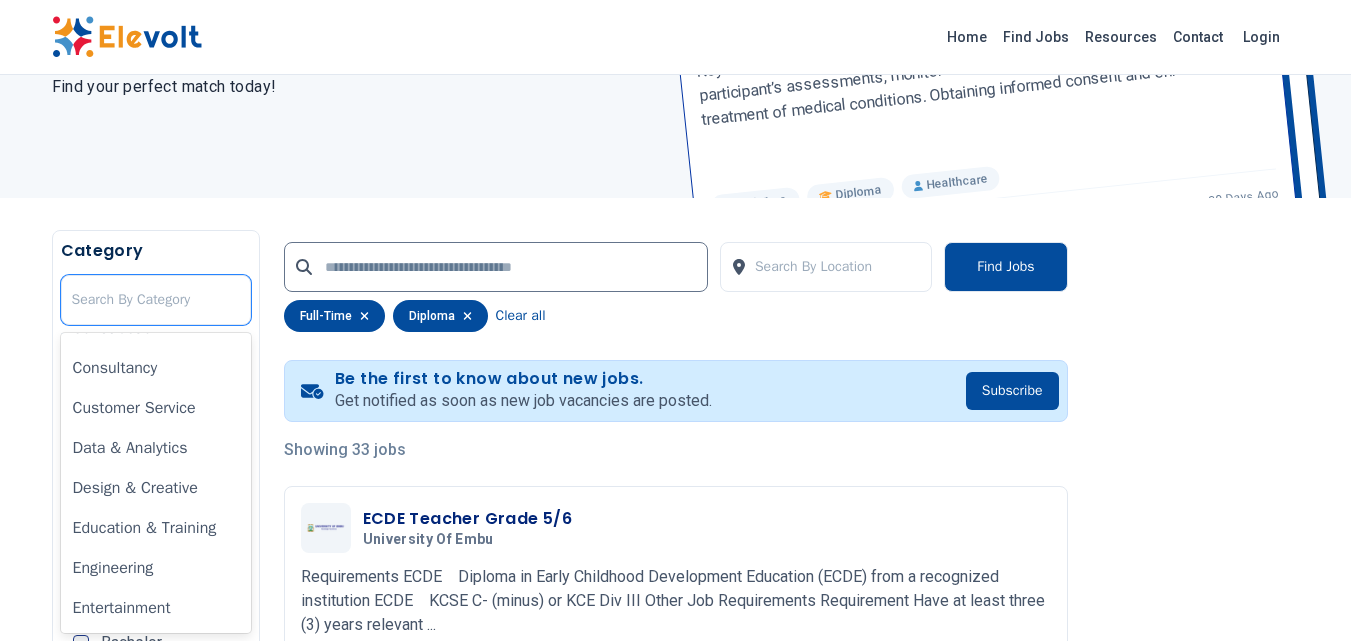 click on "Data & Analytics" at bounding box center [156, 448] 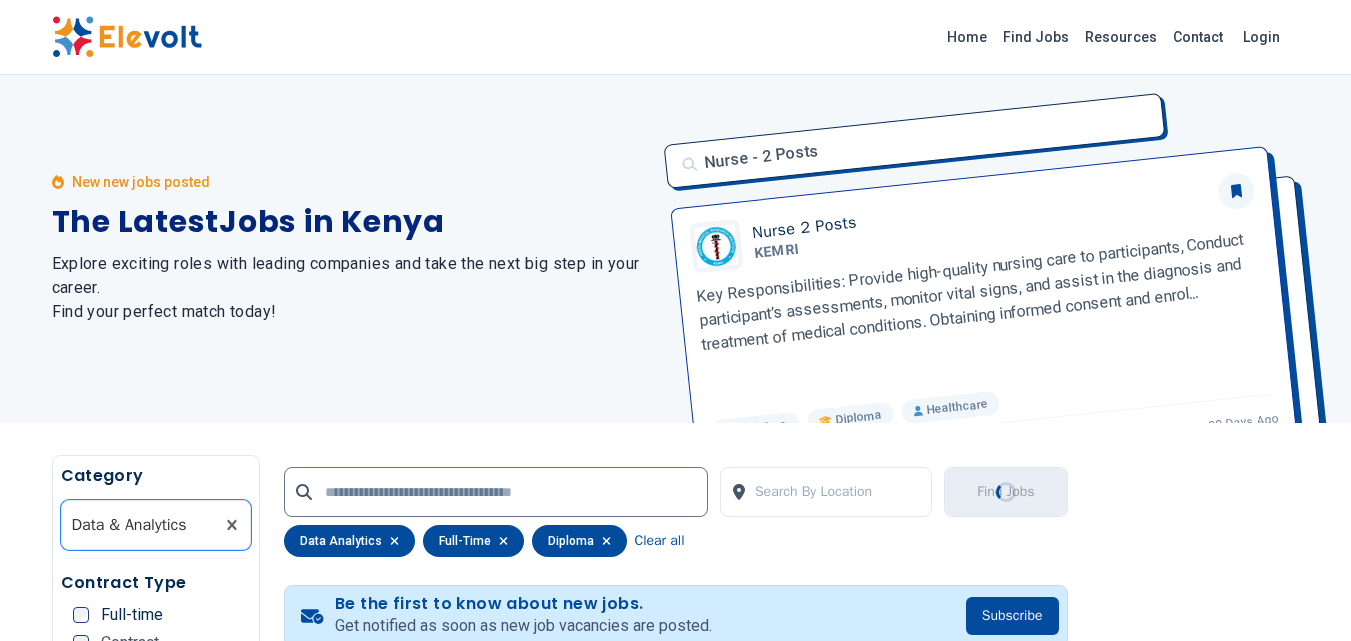 scroll, scrollTop: 0, scrollLeft: 0, axis: both 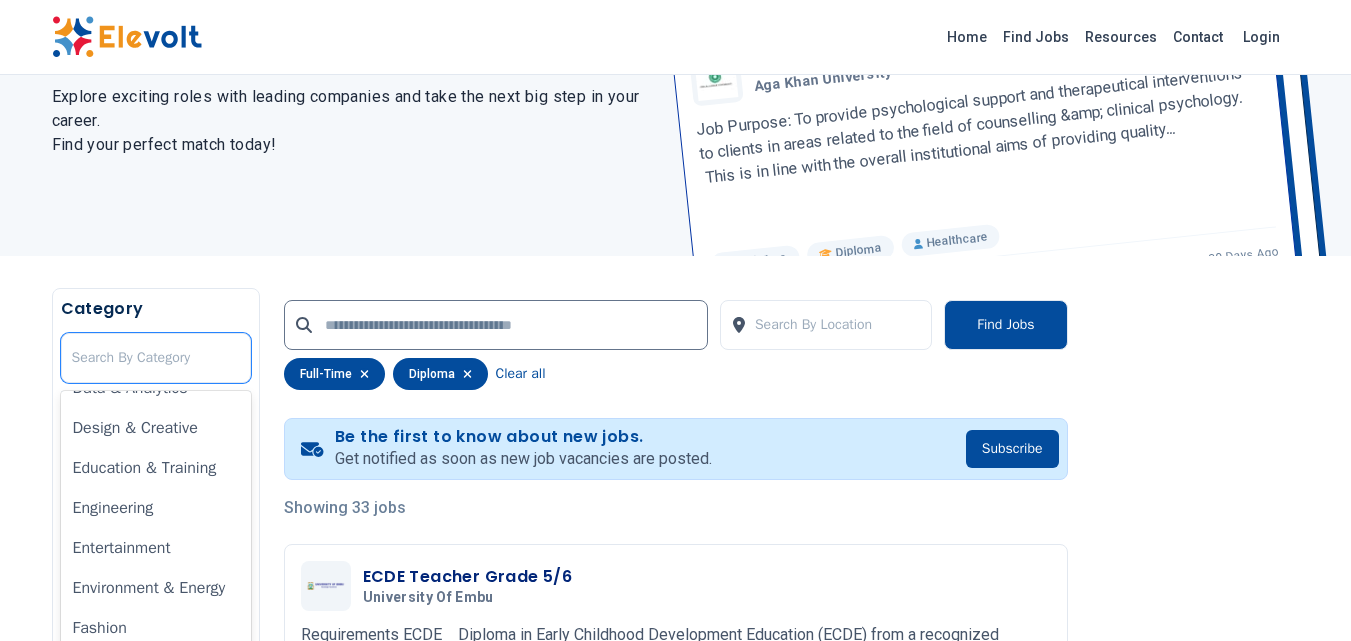 click on "Engineering" at bounding box center [156, 508] 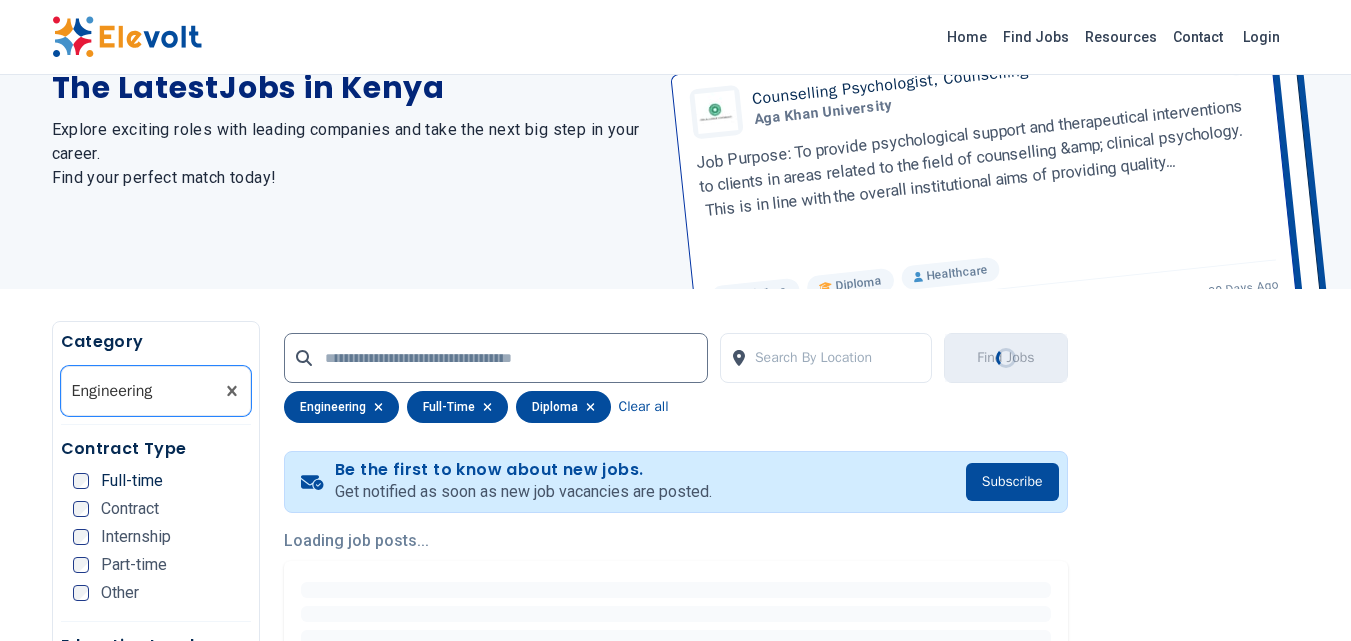 scroll, scrollTop: 0, scrollLeft: 0, axis: both 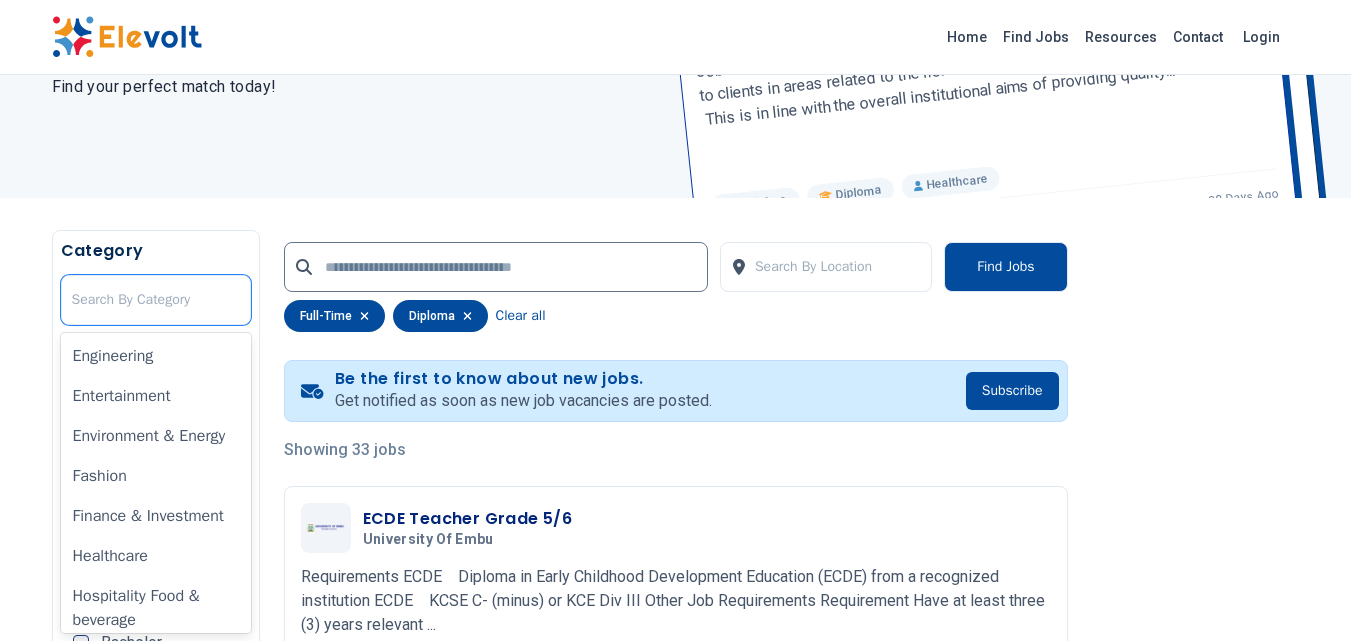 click on "Environment & Energy" at bounding box center [156, 436] 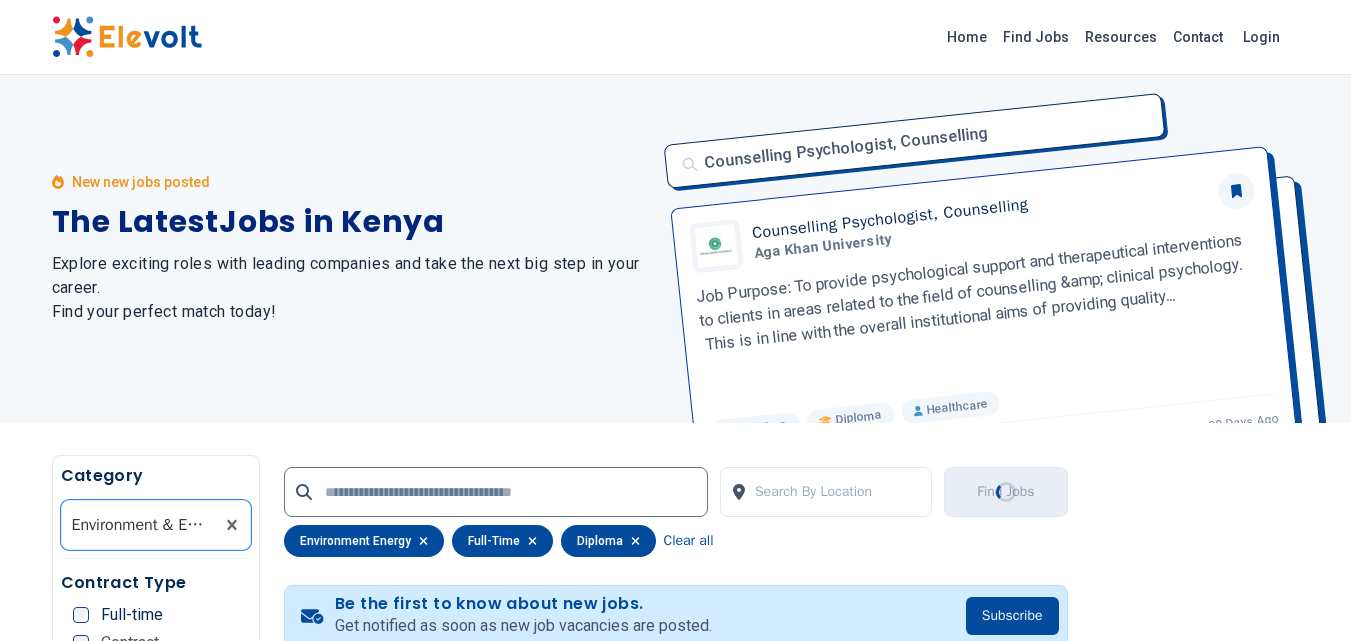 scroll, scrollTop: 0, scrollLeft: 0, axis: both 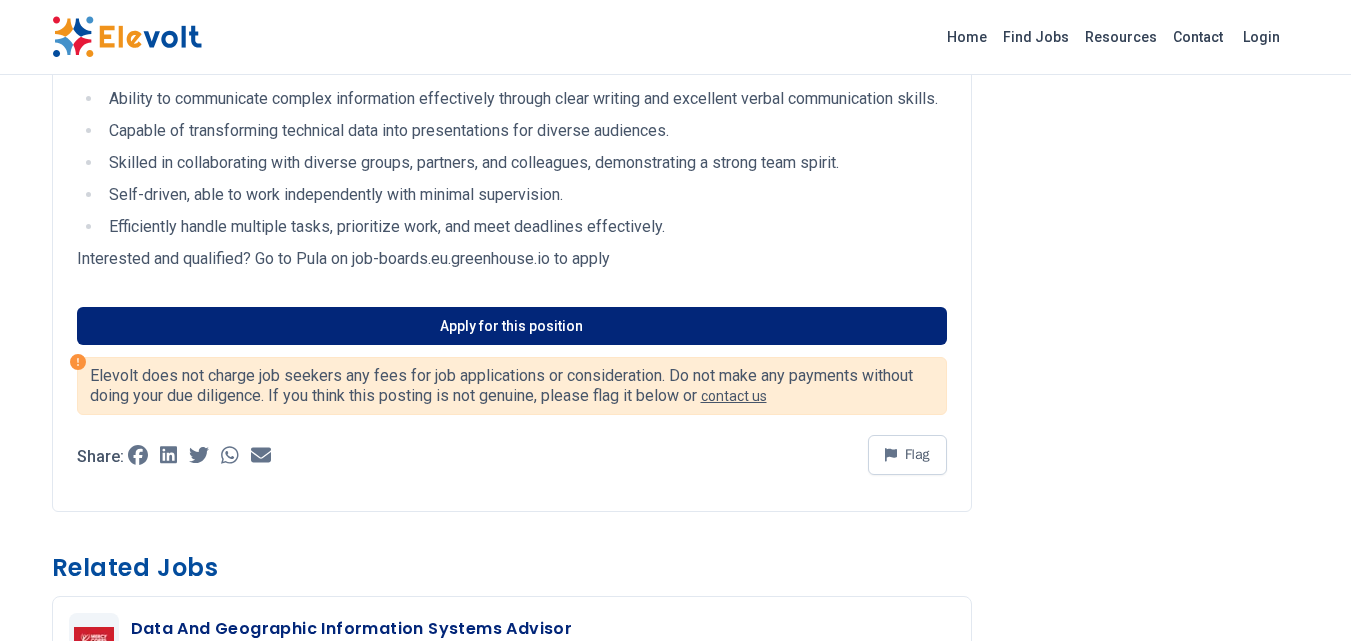 click on "Apply for this position" at bounding box center [512, 326] 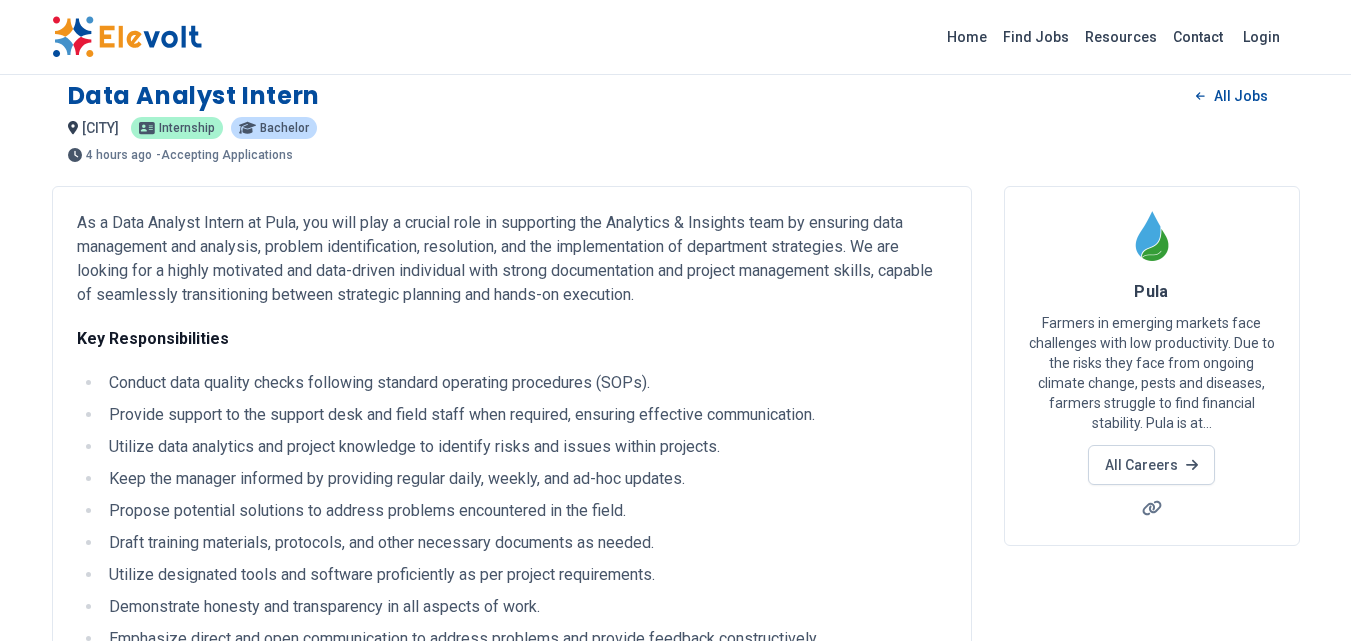 scroll, scrollTop: 0, scrollLeft: 0, axis: both 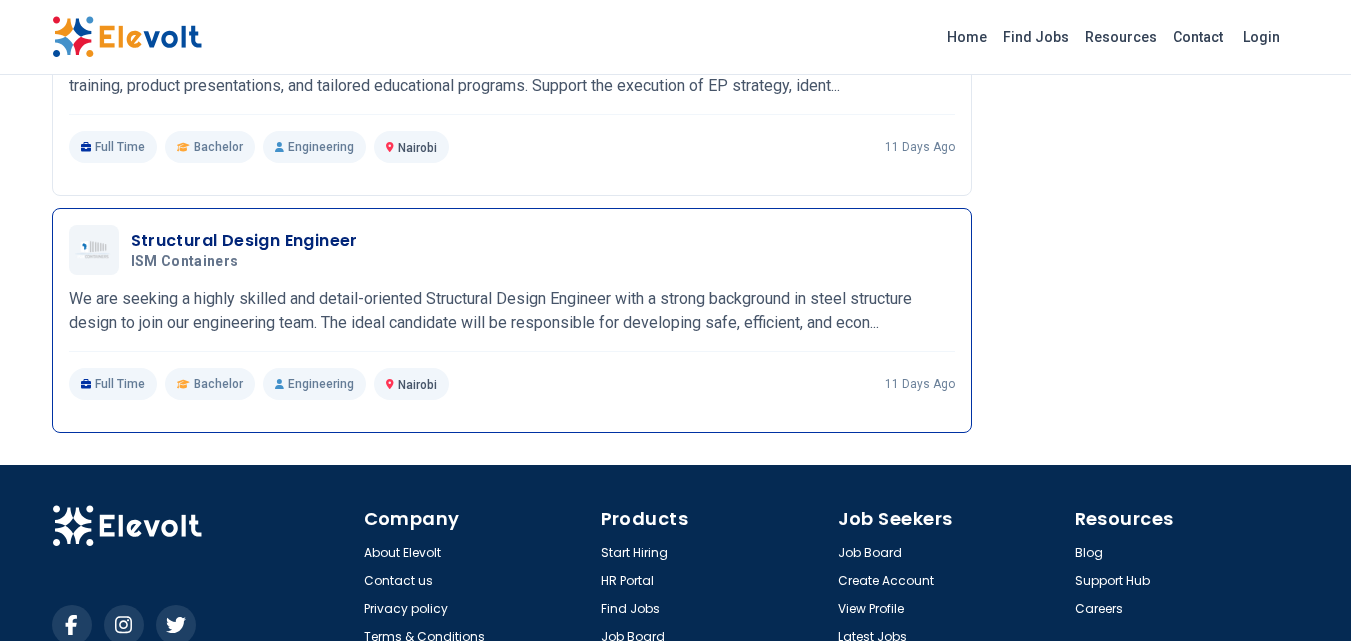 click on "ISM Containers" at bounding box center (185, 262) 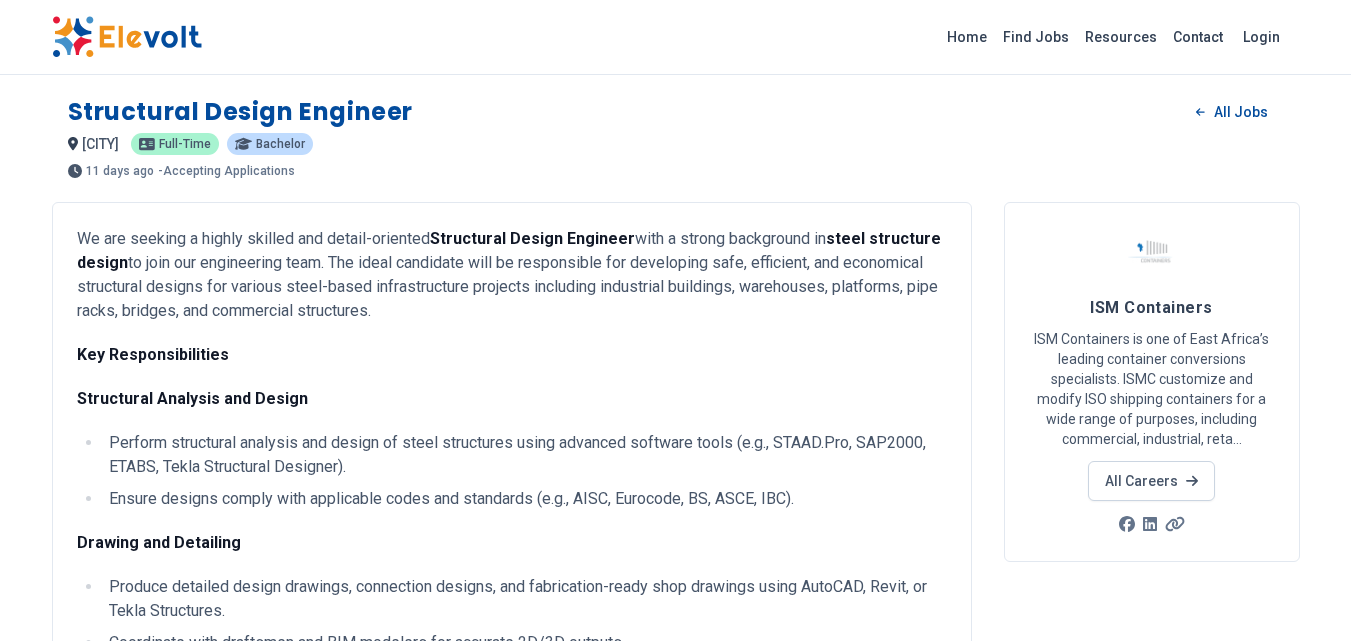 scroll, scrollTop: 0, scrollLeft: 0, axis: both 